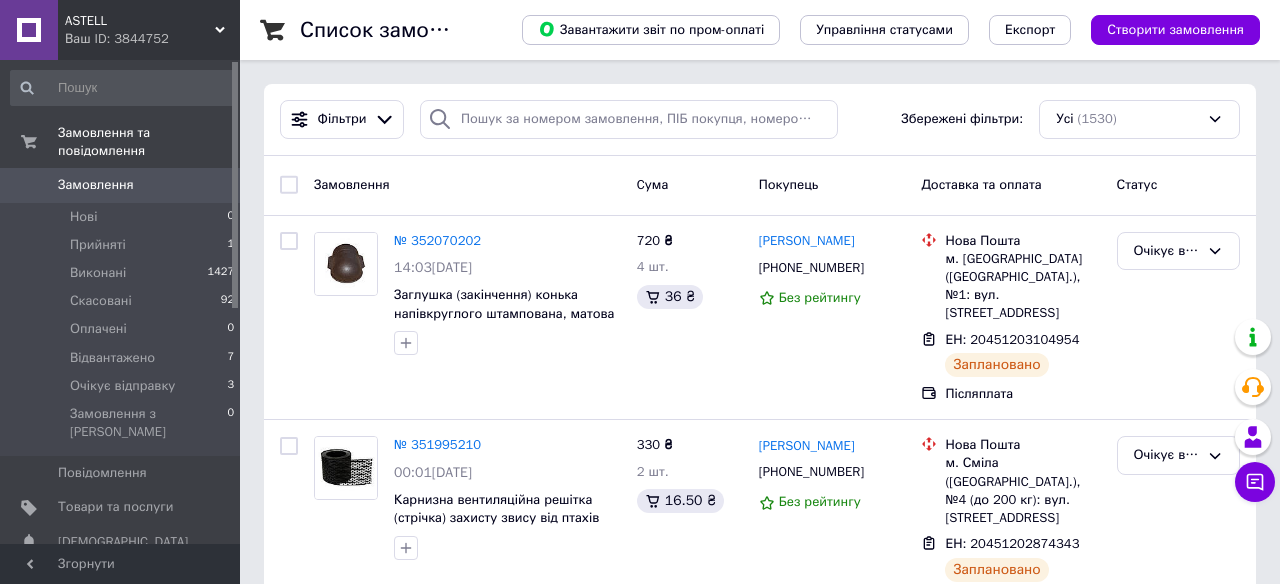 scroll, scrollTop: 0, scrollLeft: 0, axis: both 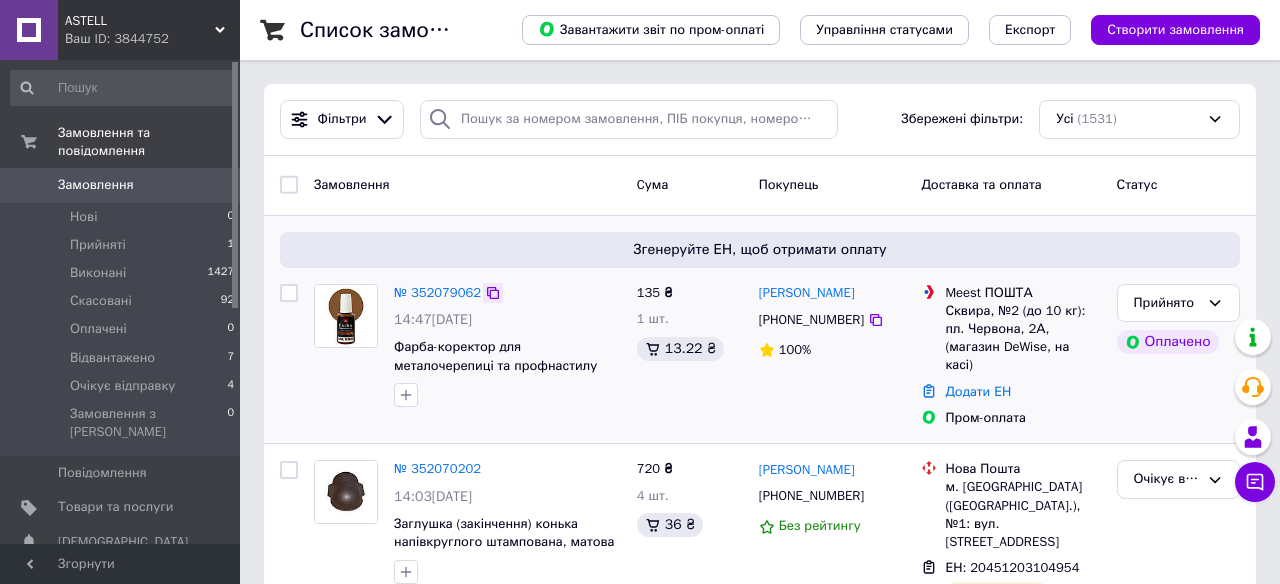 click 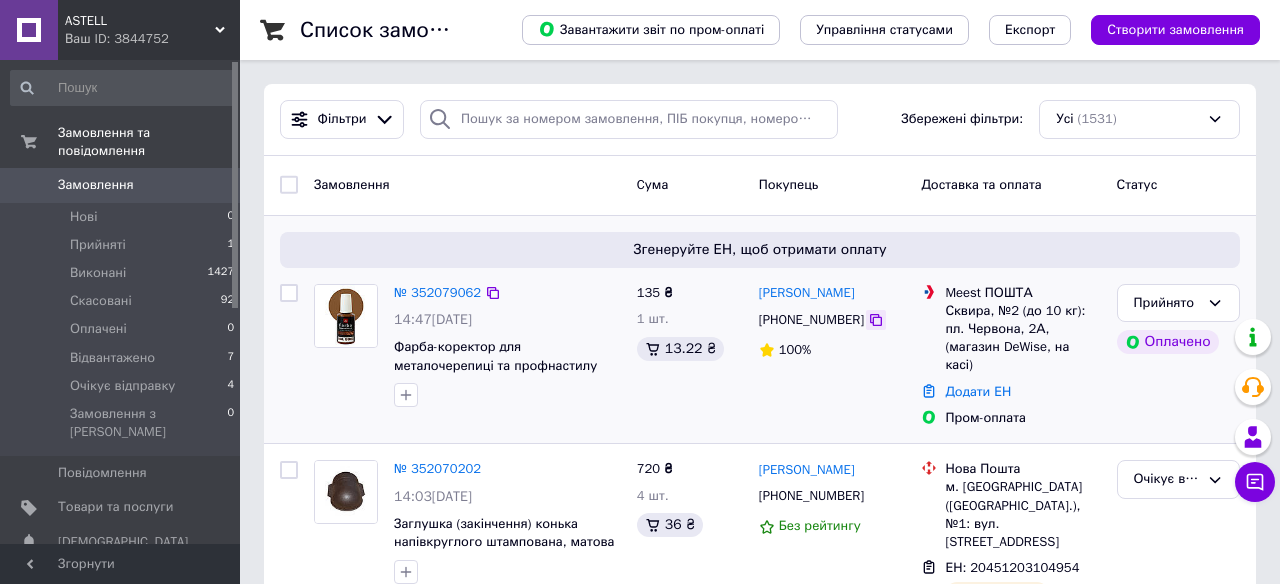 click 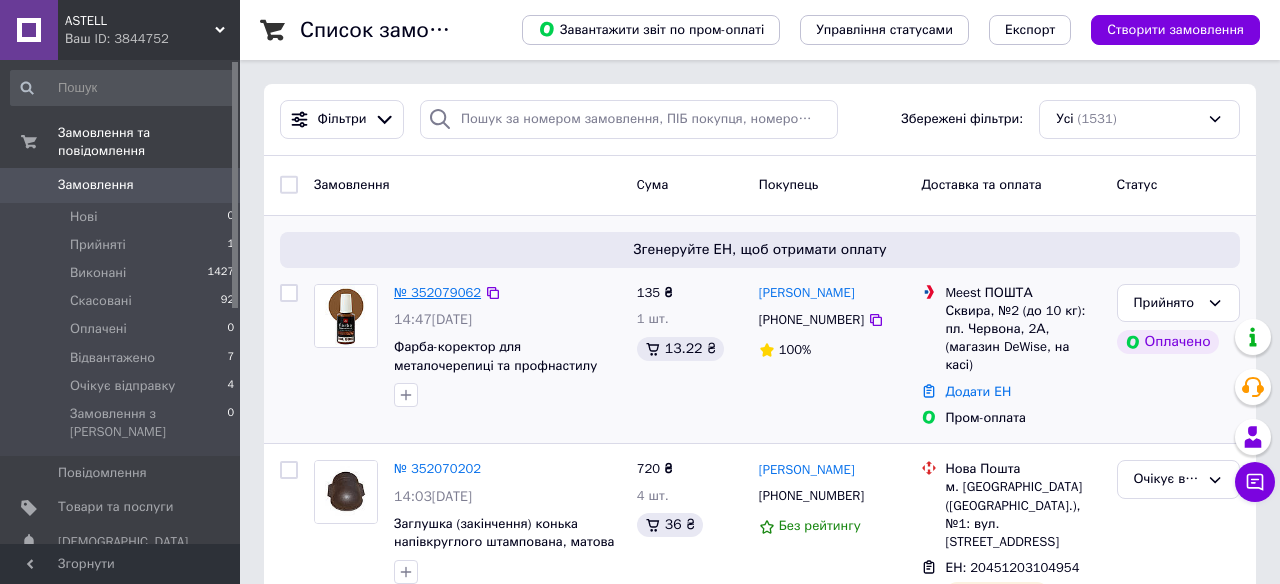 click on "№ 352079062" at bounding box center [437, 292] 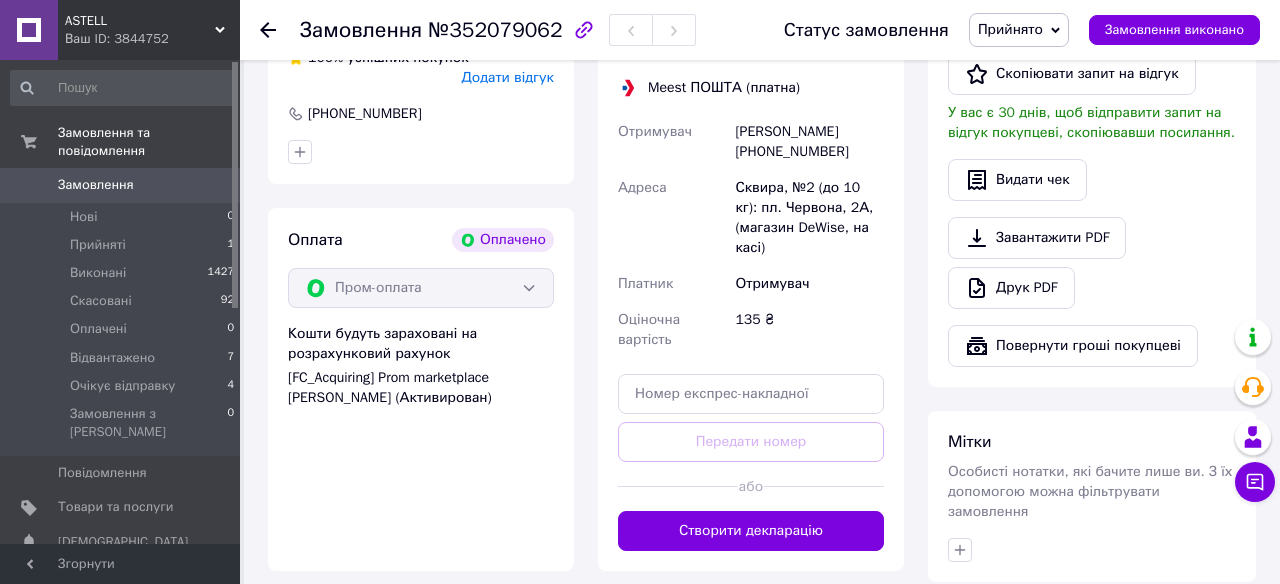 scroll, scrollTop: 603, scrollLeft: 0, axis: vertical 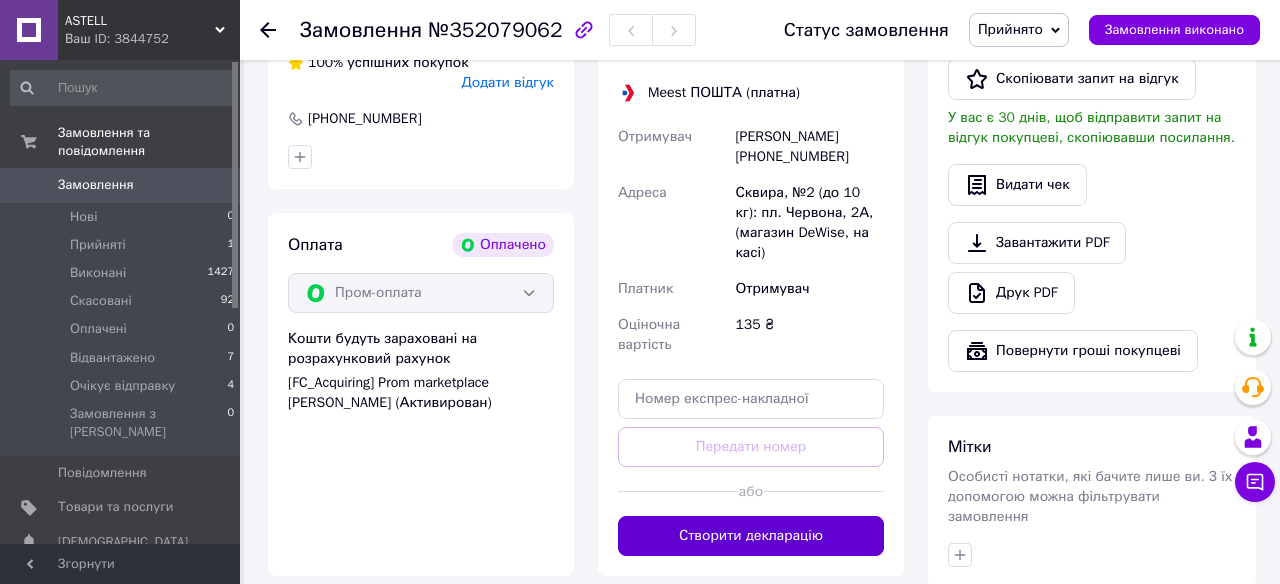click on "Створити декларацію" at bounding box center [751, 536] 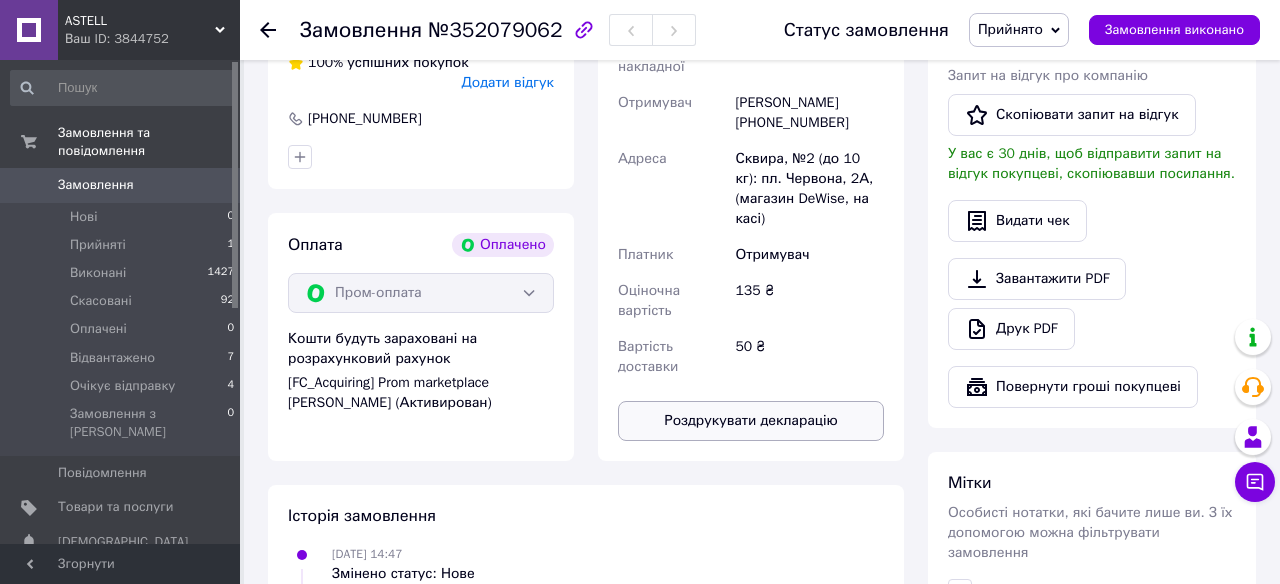click on "Роздрукувати декларацію" at bounding box center (751, 421) 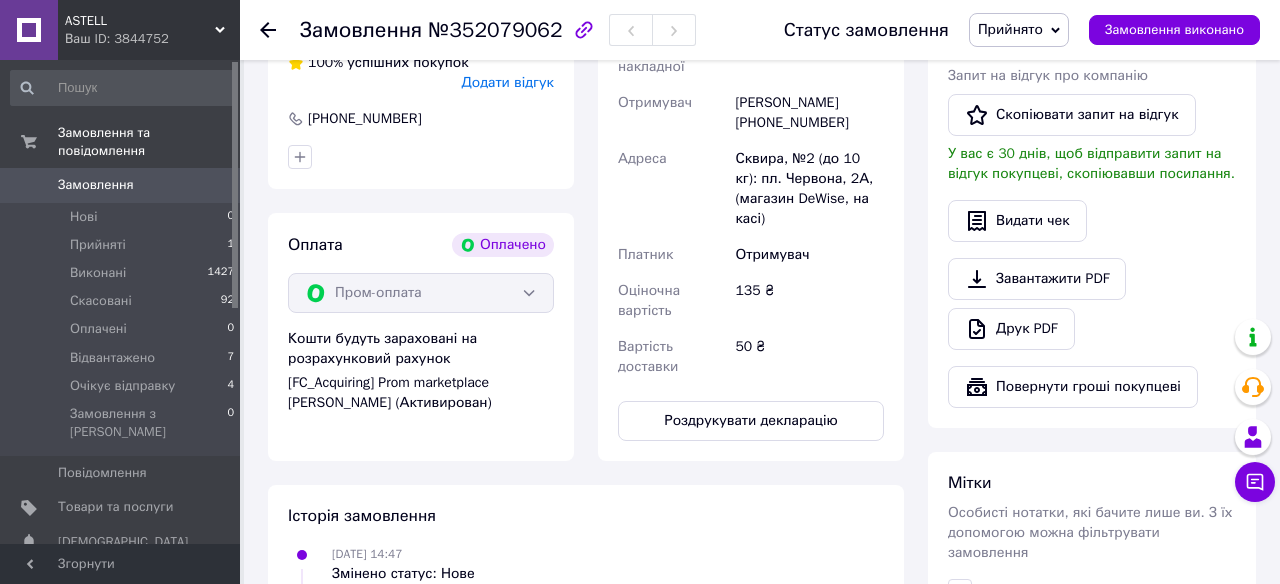 click 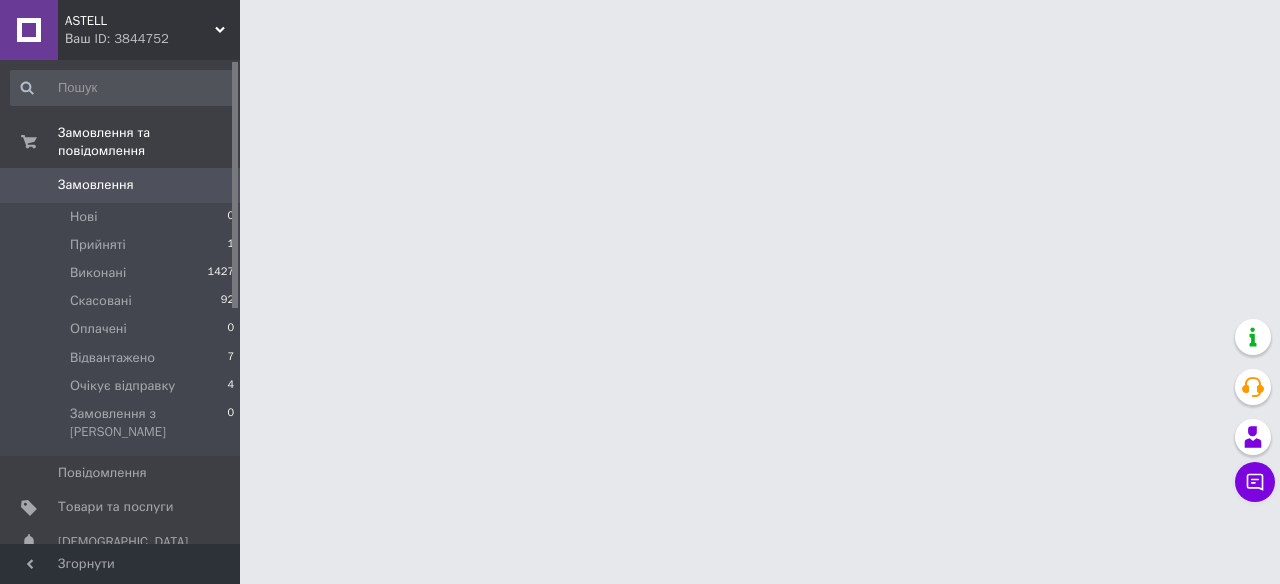 scroll, scrollTop: 0, scrollLeft: 0, axis: both 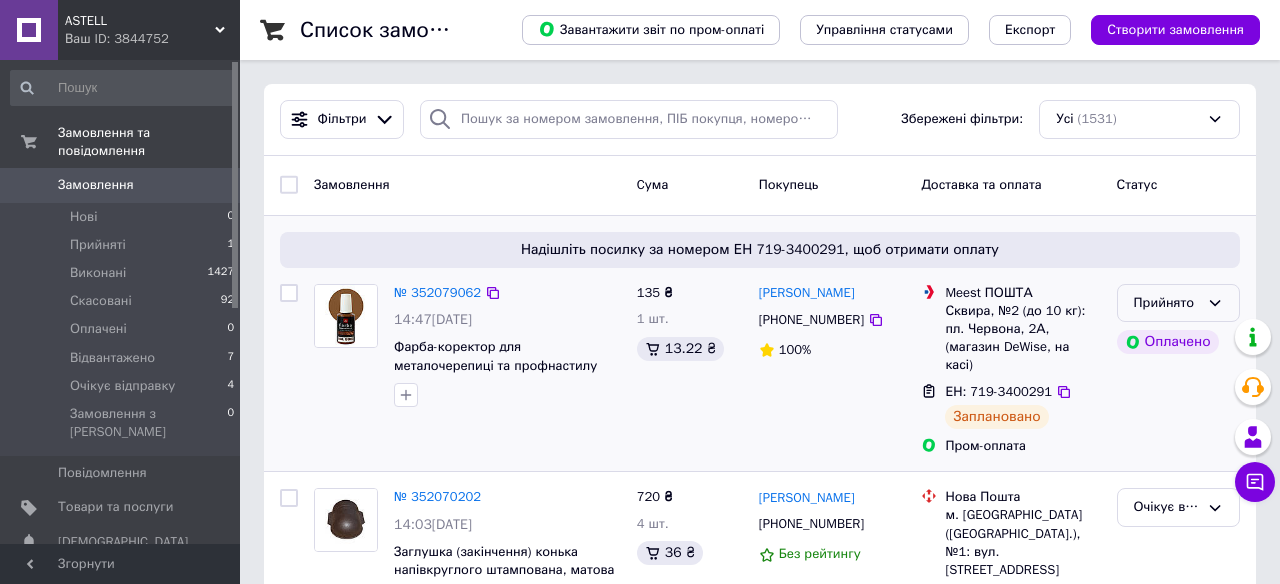 click 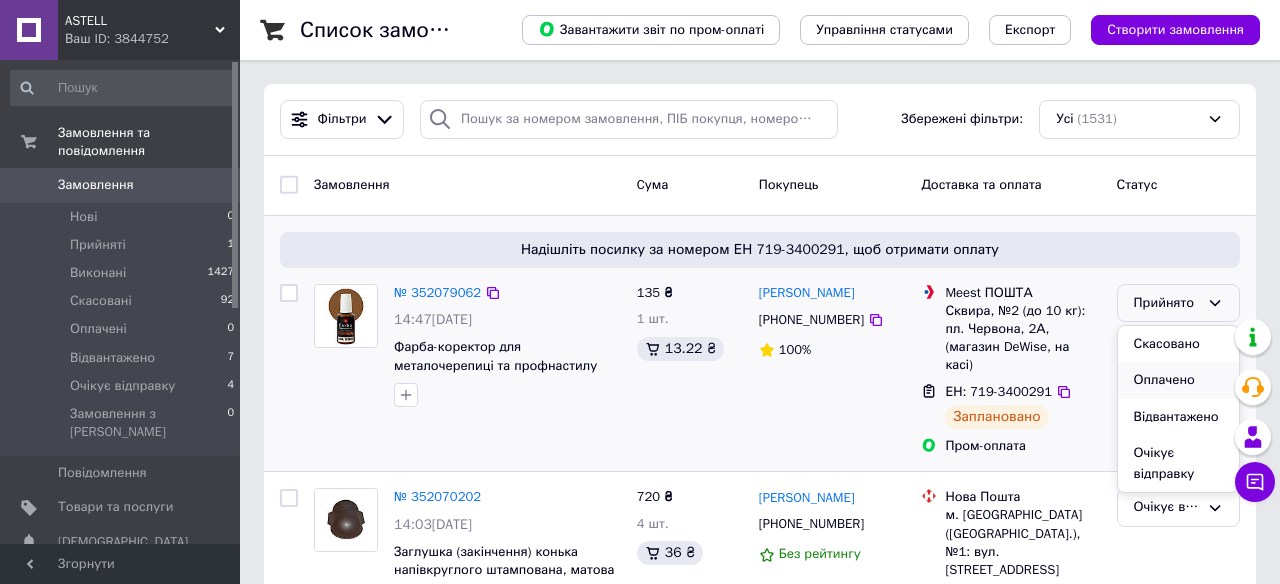 scroll, scrollTop: 58, scrollLeft: 0, axis: vertical 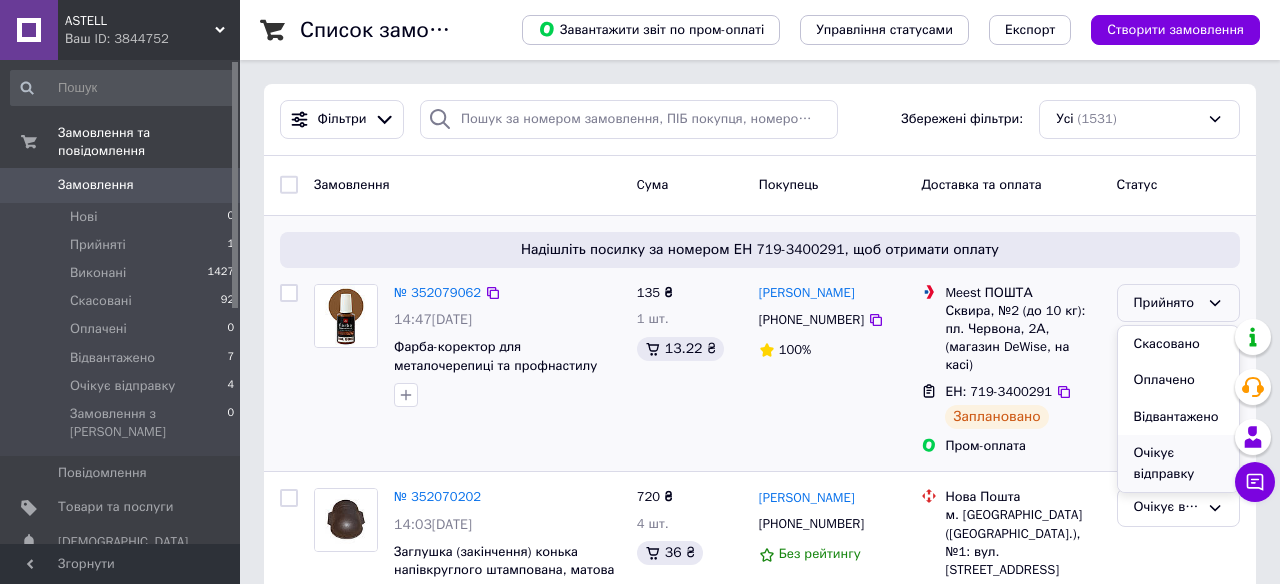 click on "Очікує відправку" at bounding box center [1178, 463] 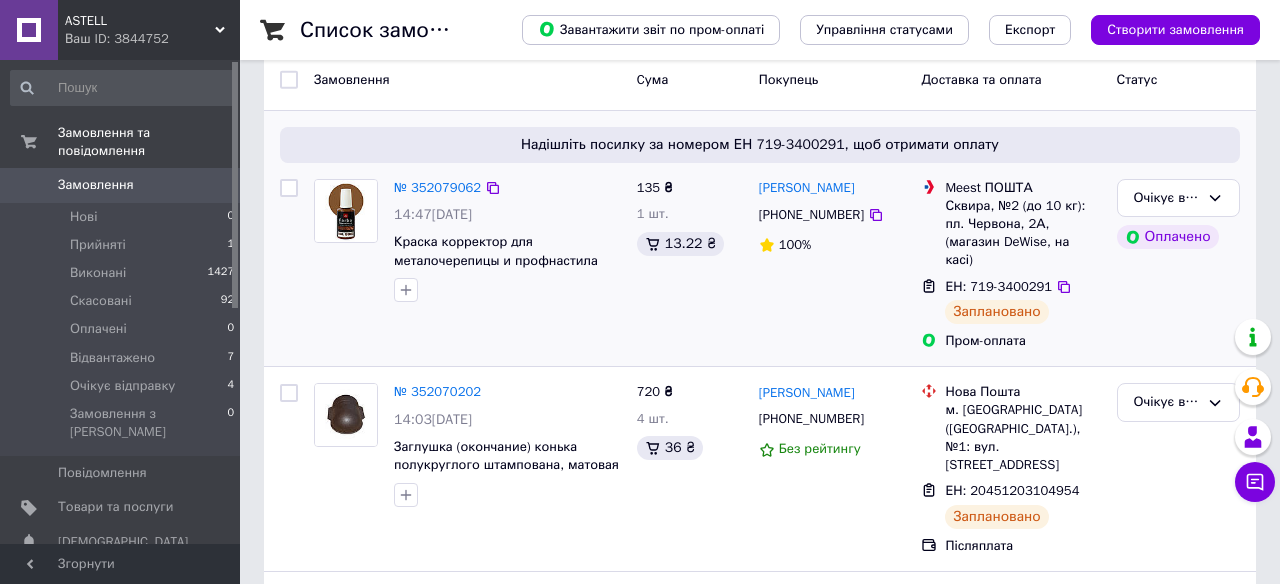 scroll, scrollTop: 106, scrollLeft: 0, axis: vertical 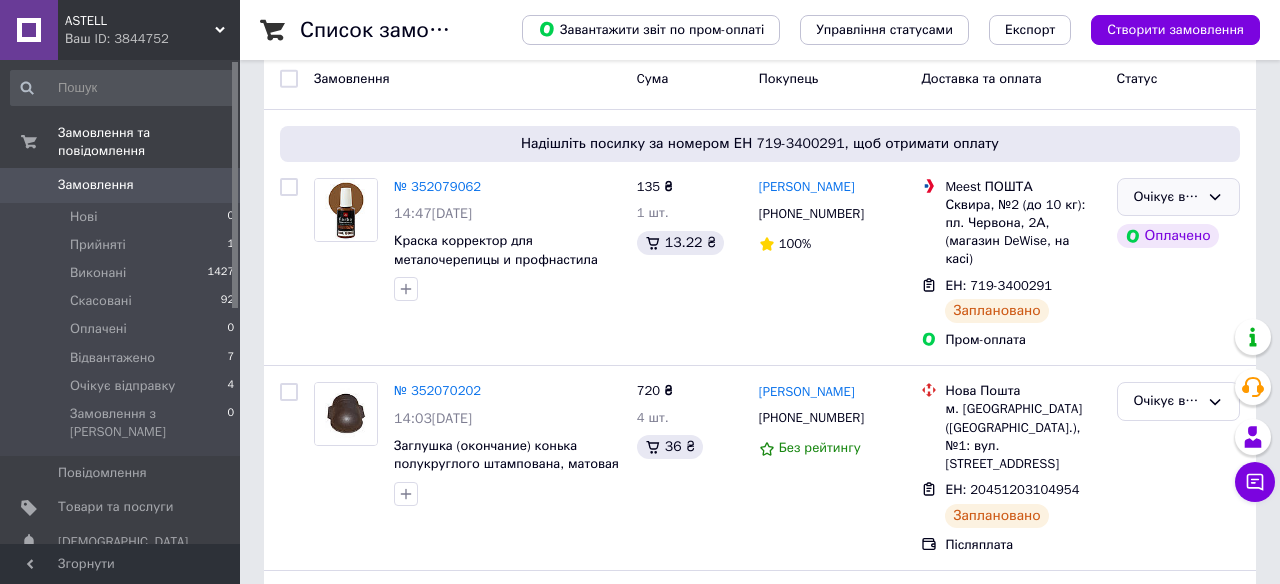click on "Очікує відправку" at bounding box center [1178, 197] 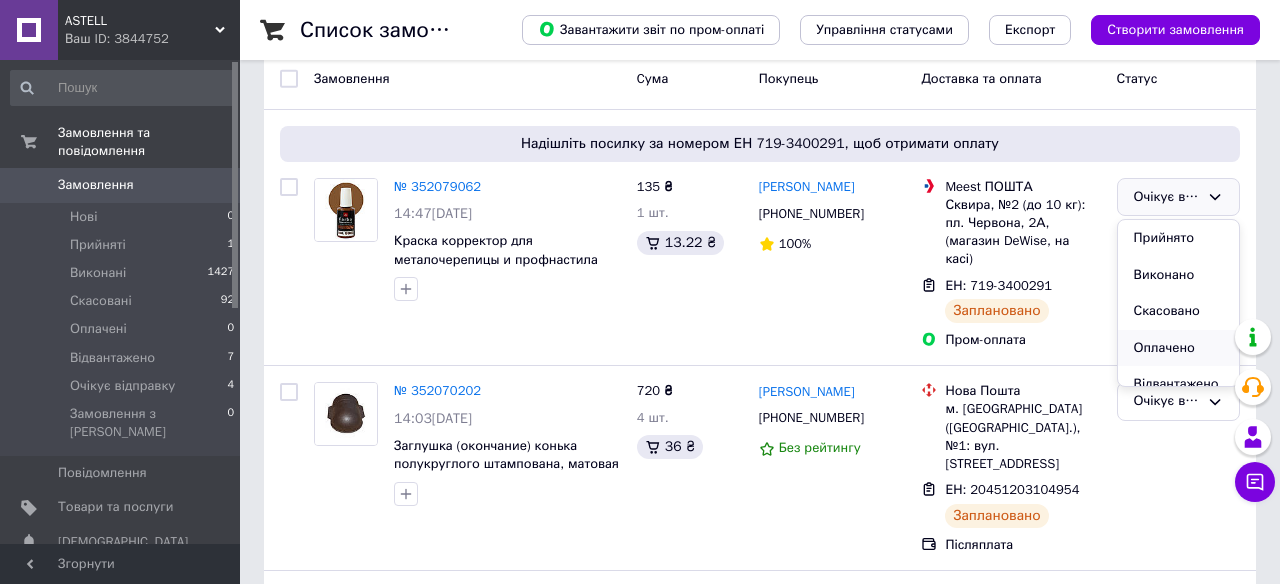 scroll, scrollTop: 37, scrollLeft: 0, axis: vertical 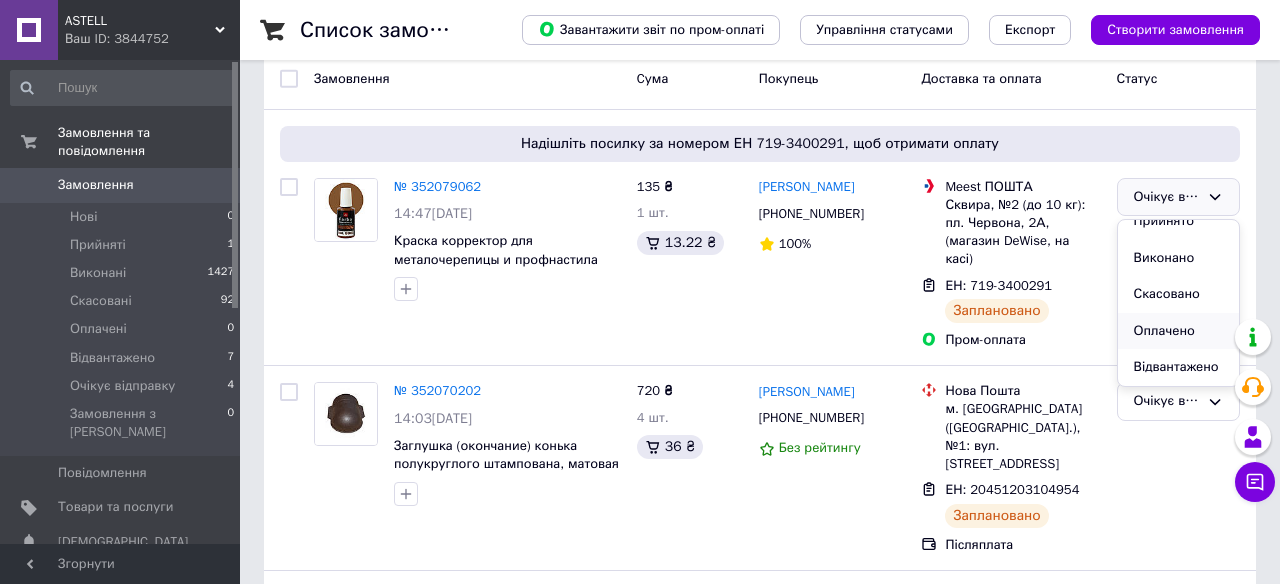 click on "Відвантажено" at bounding box center [1178, 367] 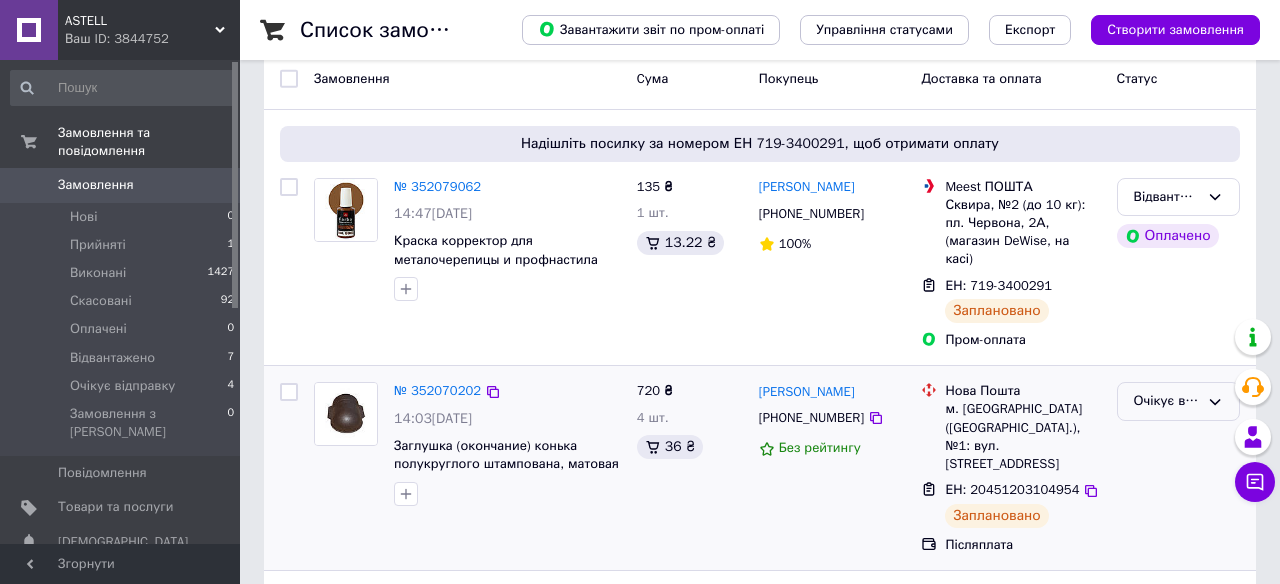click on "Очікує відправку" at bounding box center [1166, 401] 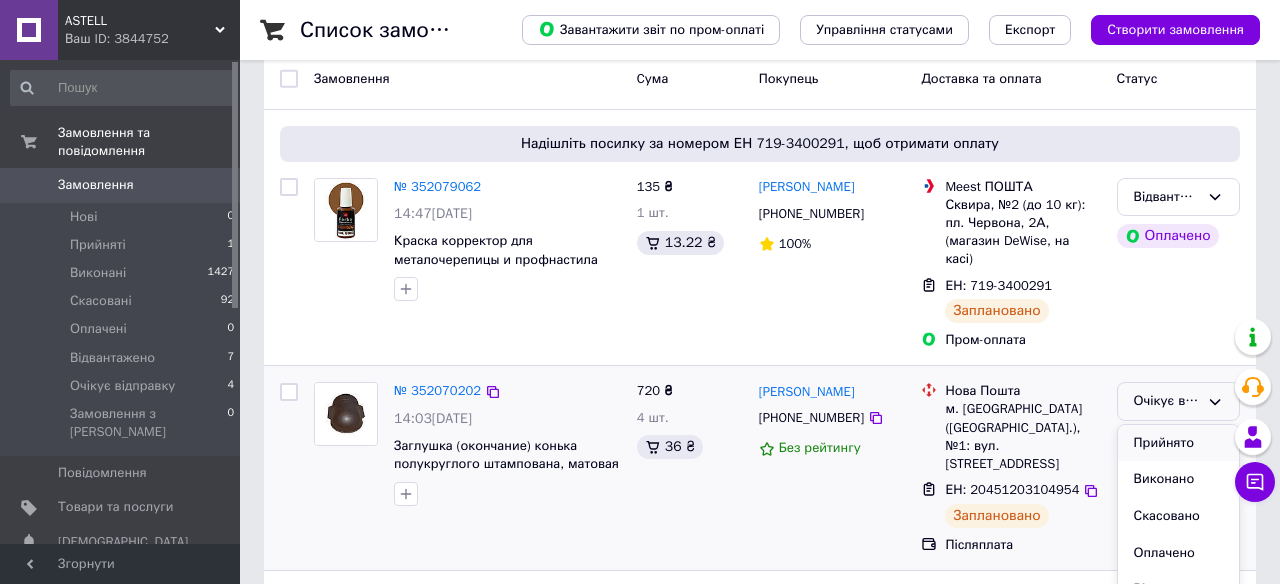 scroll, scrollTop: 38, scrollLeft: 0, axis: vertical 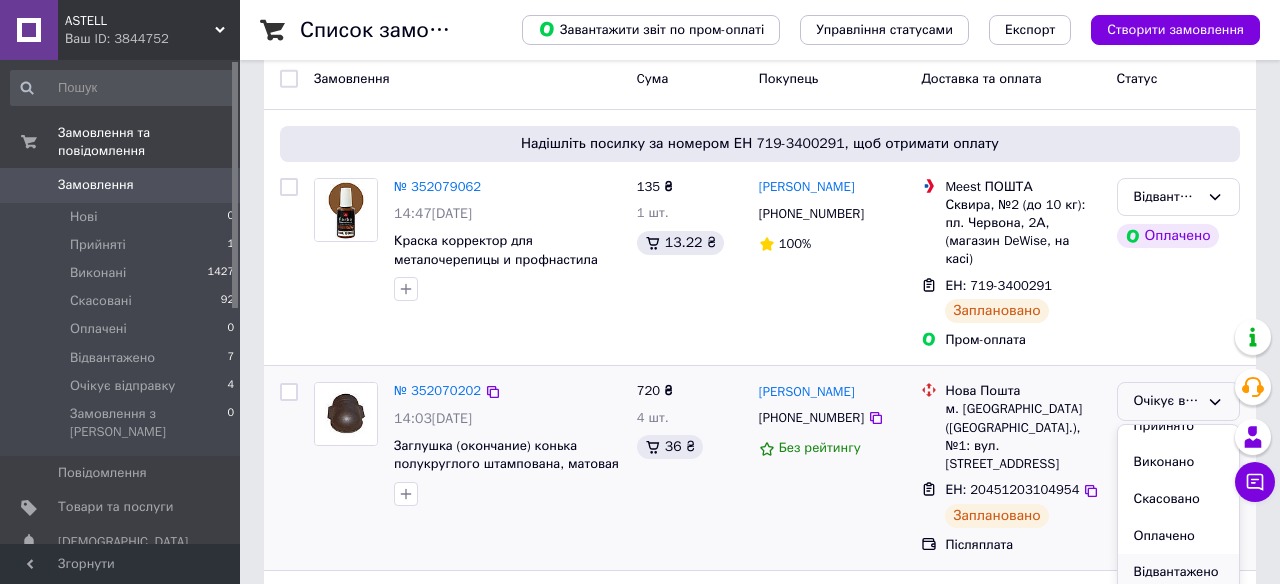 click on "Відвантажено" at bounding box center (1178, 572) 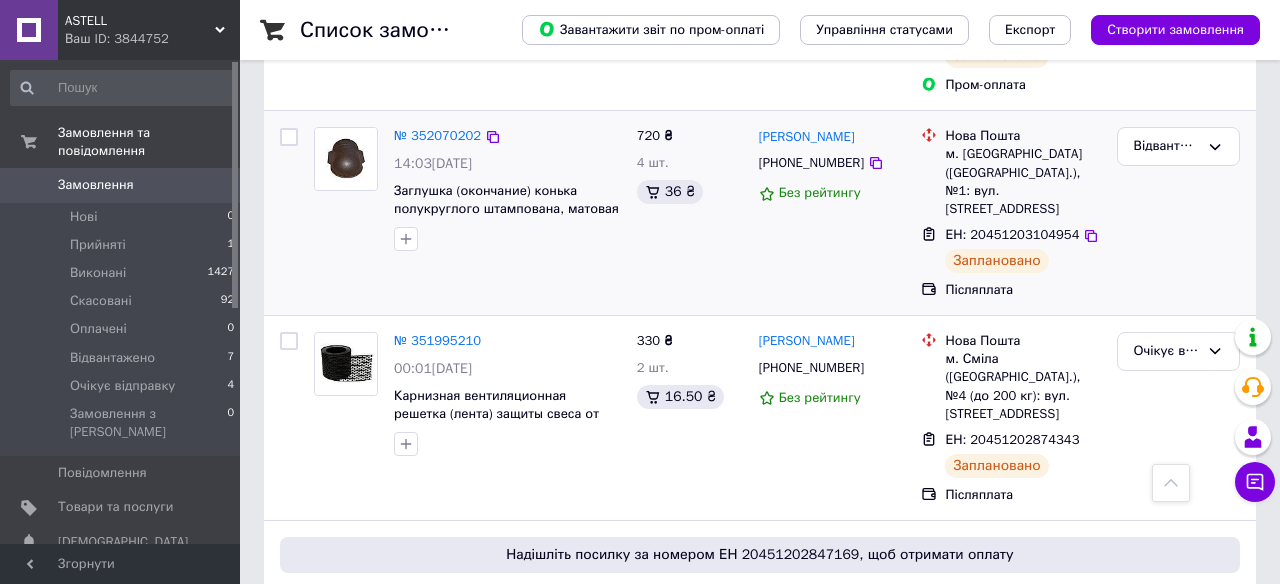 scroll, scrollTop: 370, scrollLeft: 0, axis: vertical 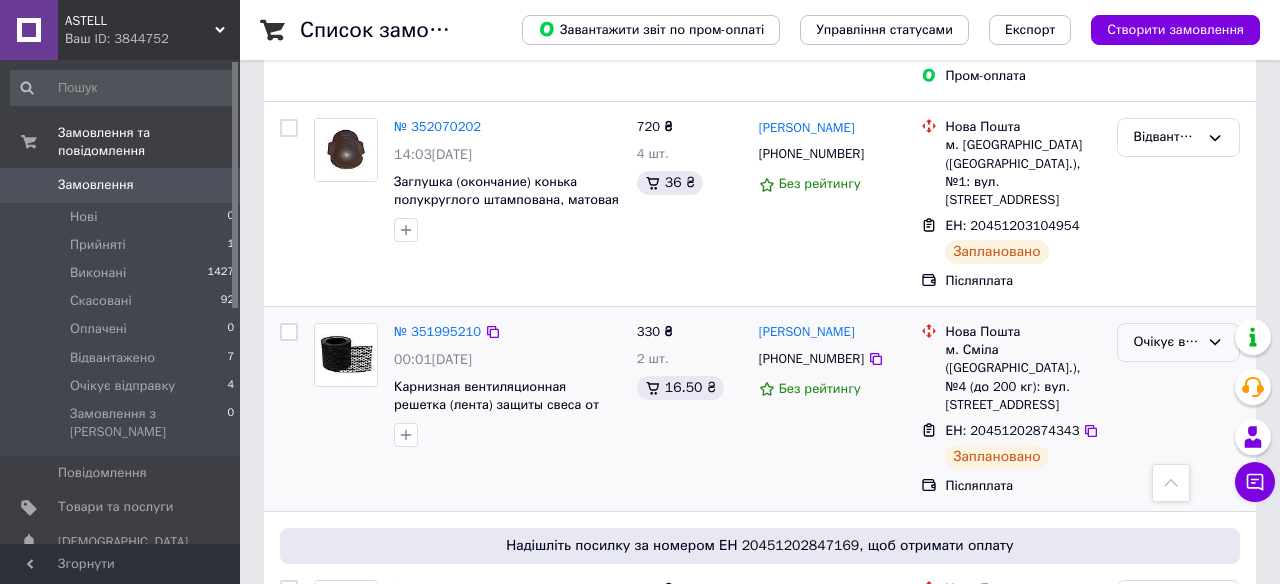 click 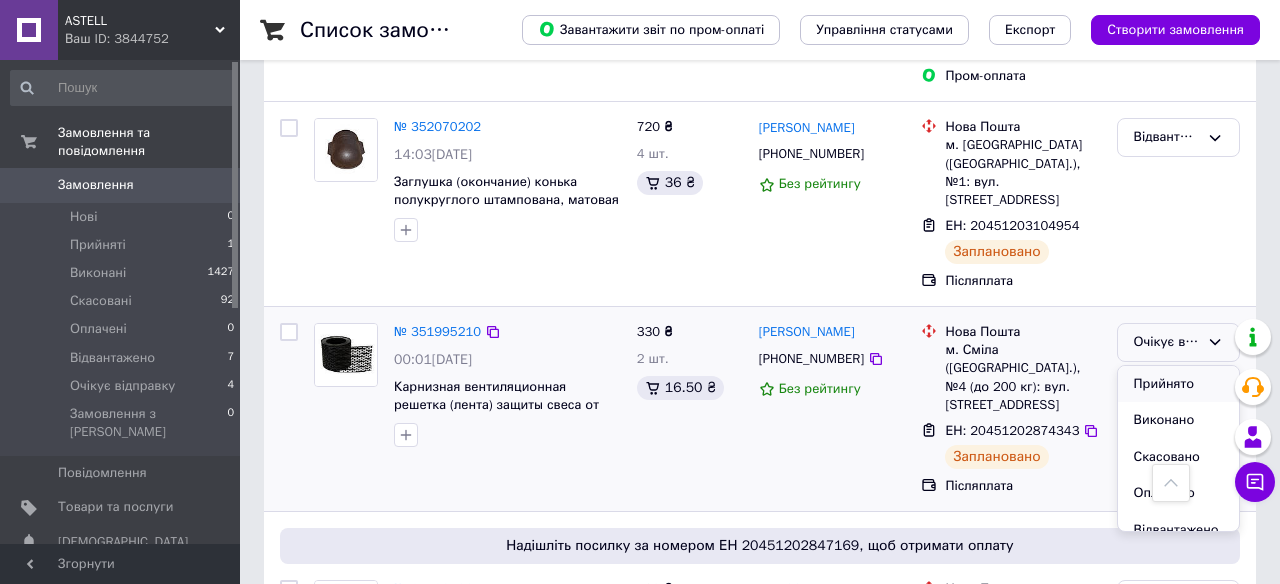 scroll, scrollTop: 38, scrollLeft: 0, axis: vertical 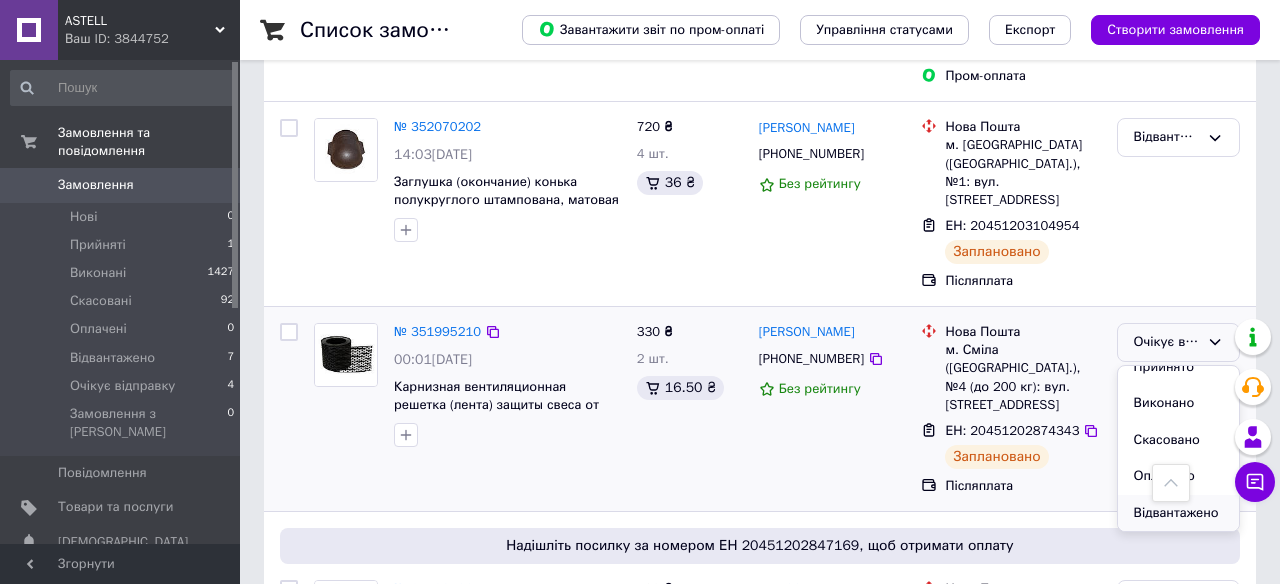 click on "Відвантажено" at bounding box center (1178, 513) 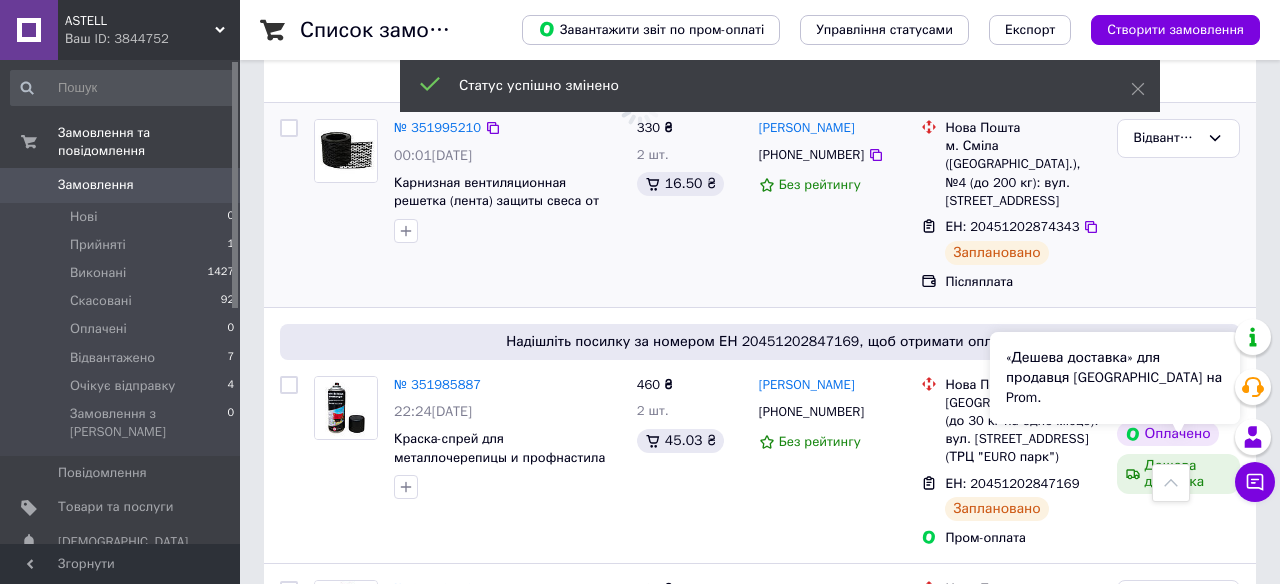 scroll, scrollTop: 660, scrollLeft: 0, axis: vertical 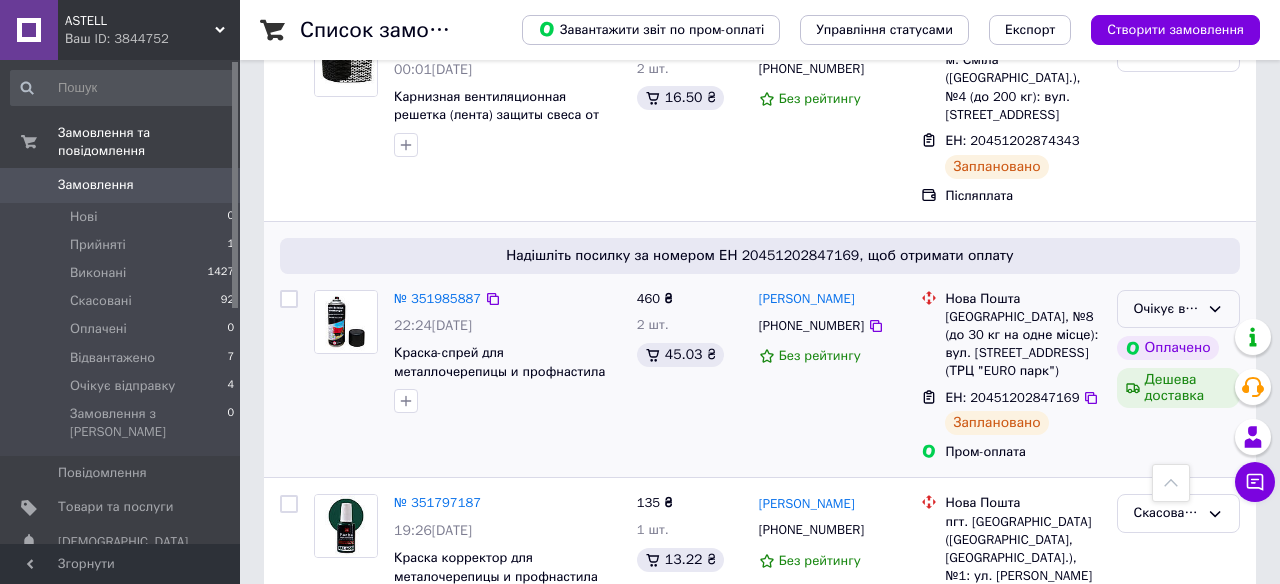 click on "Очікує відправку" at bounding box center [1178, 309] 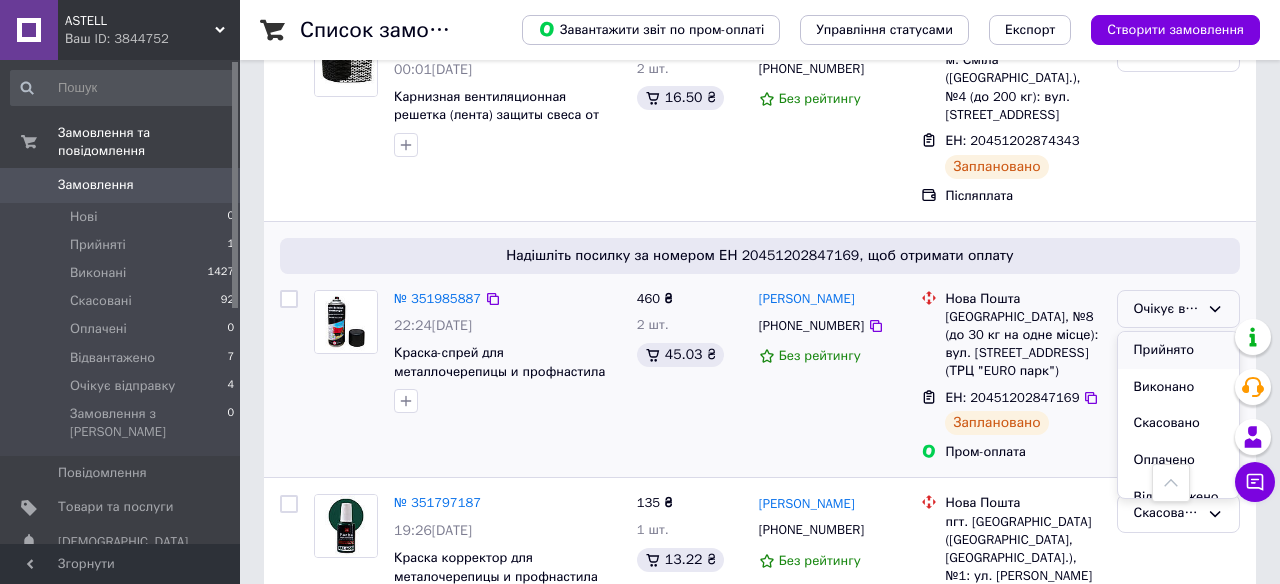 scroll, scrollTop: 37, scrollLeft: 0, axis: vertical 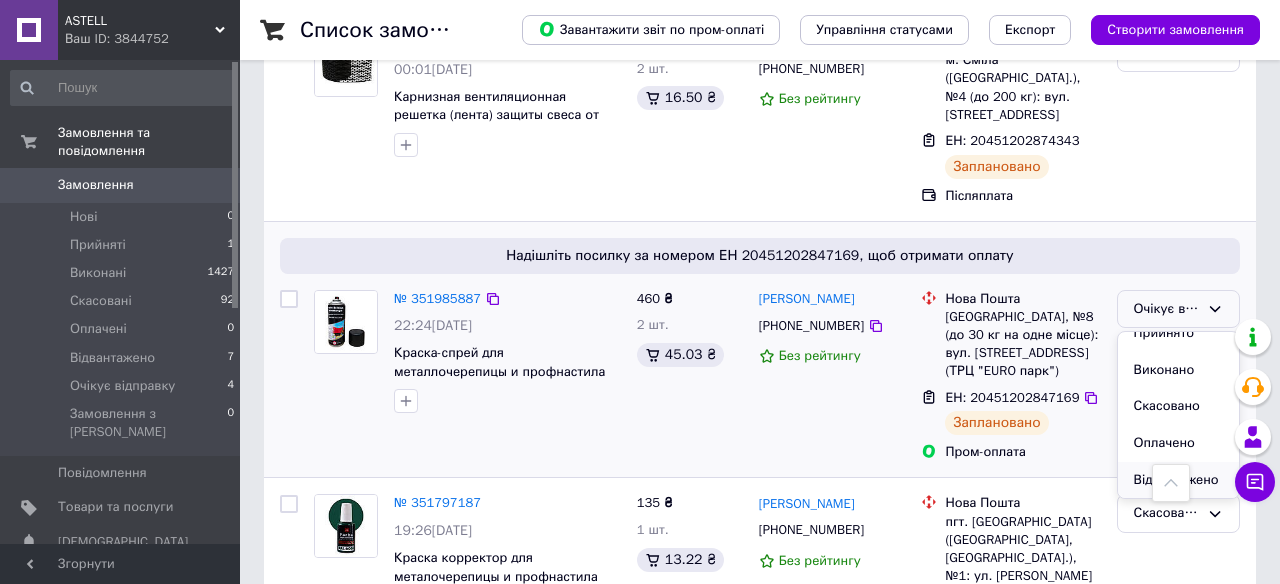 click on "Відвантажено" at bounding box center (1178, 480) 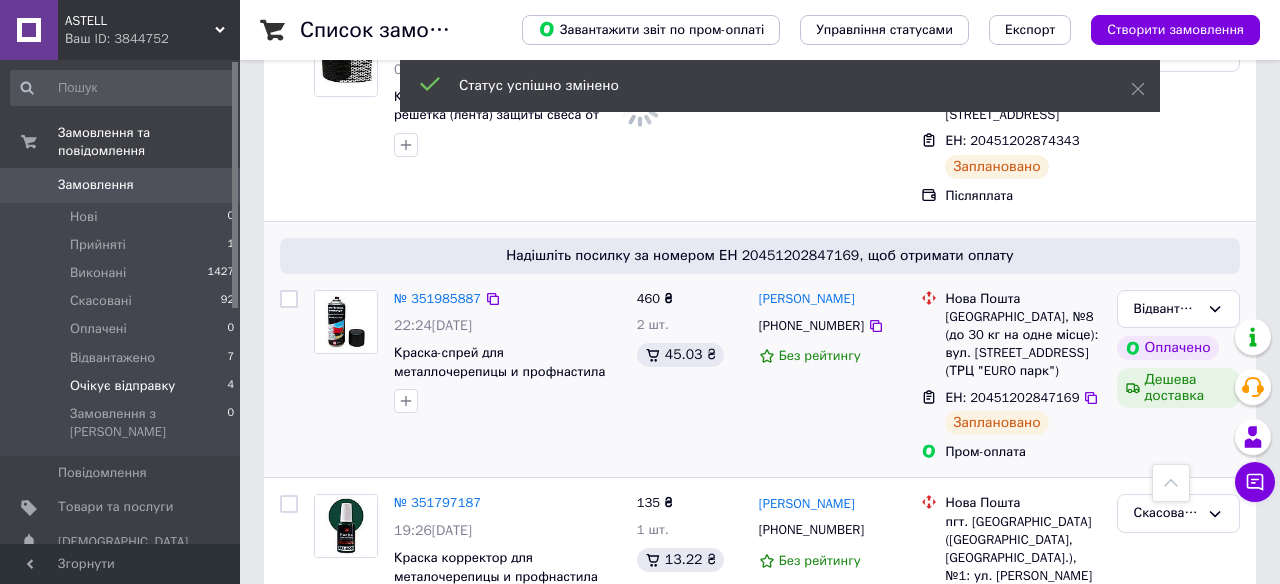 click on "Очікує відправку" at bounding box center [122, 386] 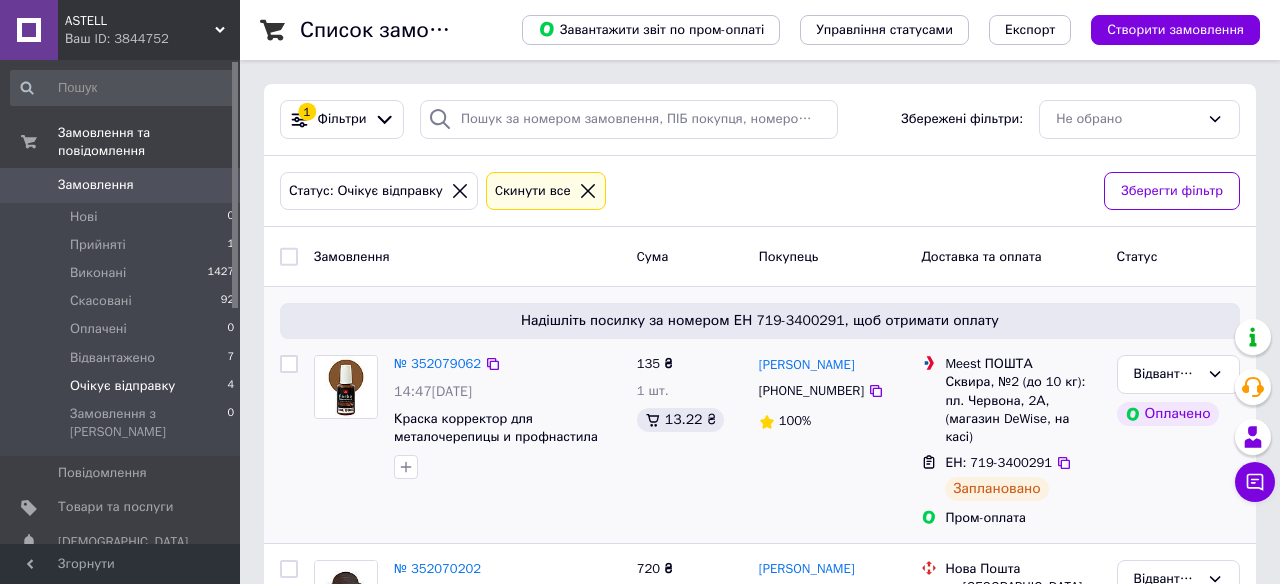 scroll, scrollTop: 835, scrollLeft: 0, axis: vertical 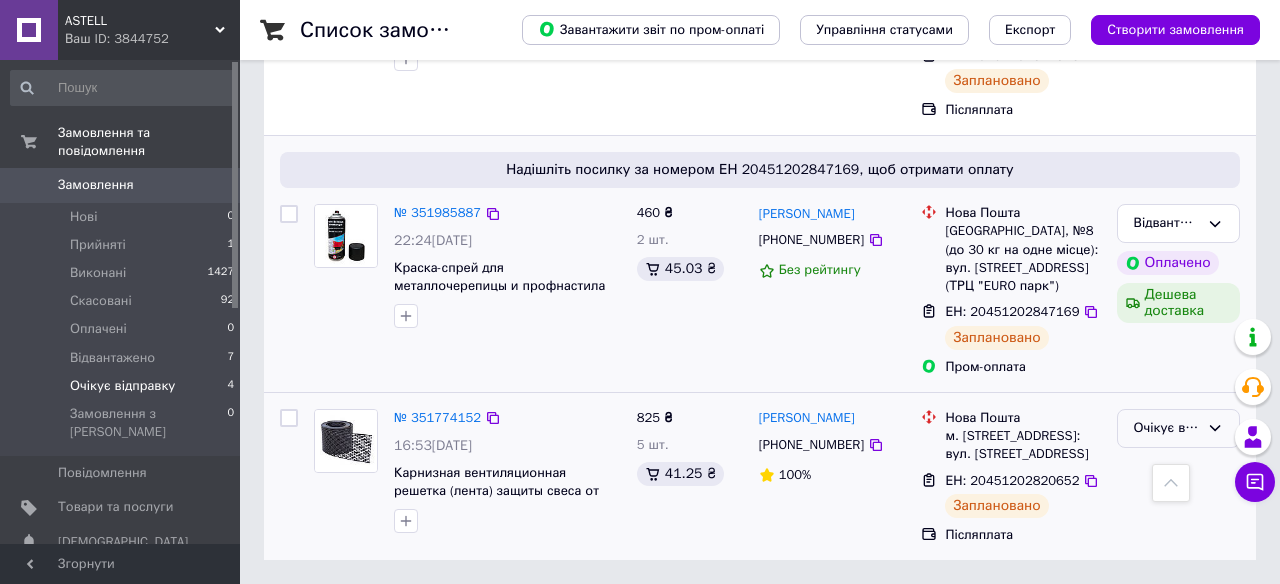 click on "Очікує відправку" at bounding box center (1166, 428) 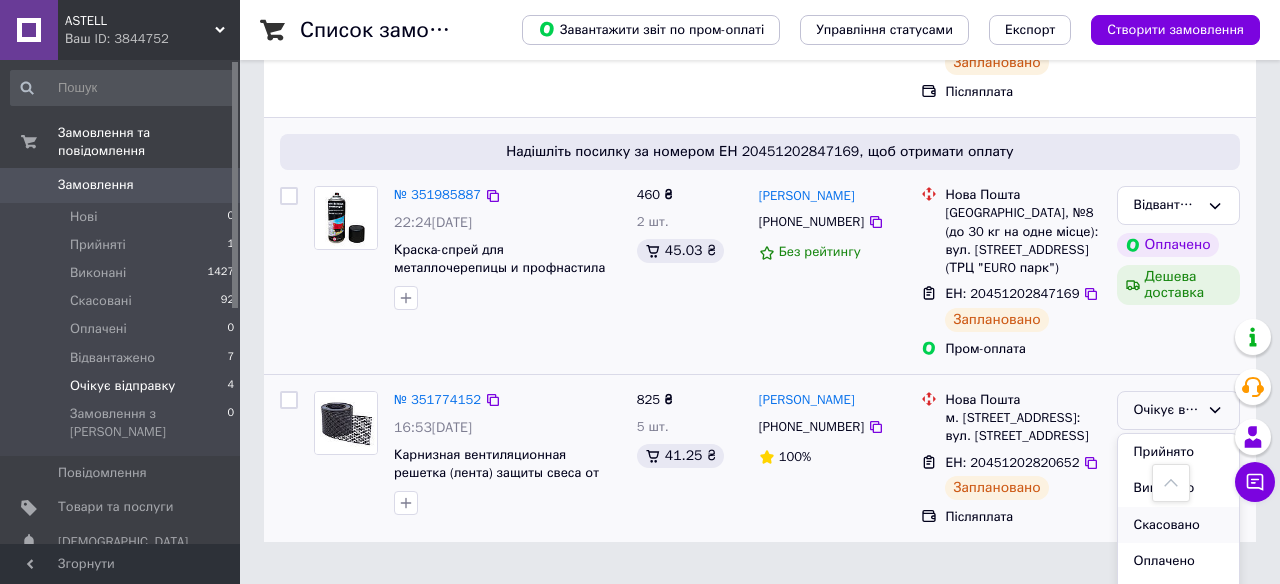 scroll, scrollTop: 37, scrollLeft: 0, axis: vertical 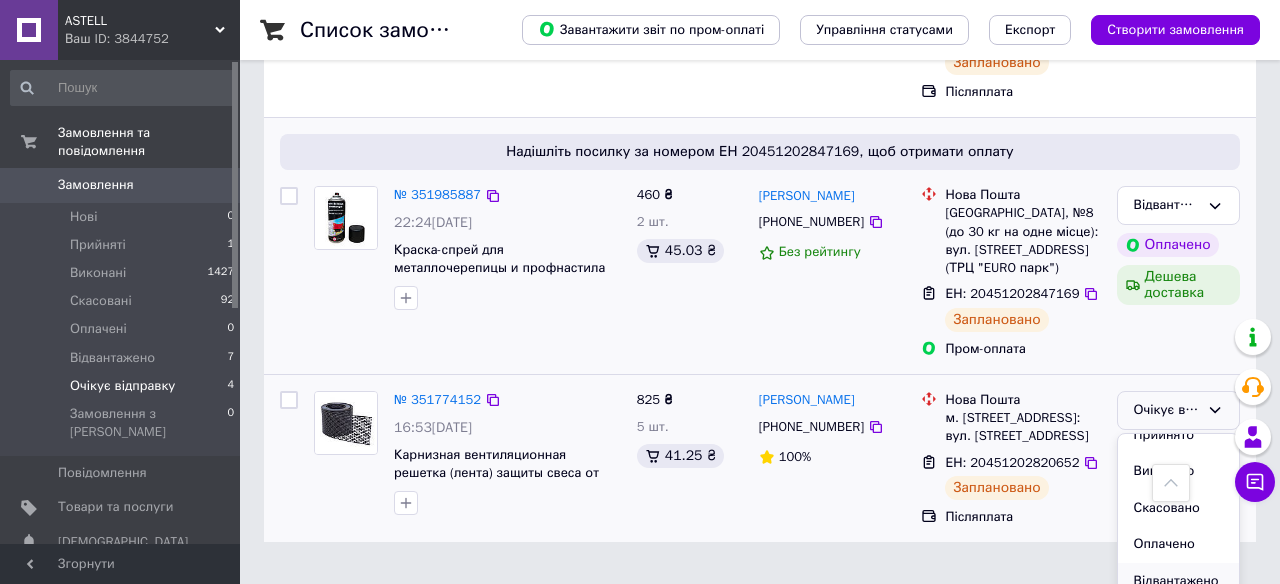 click on "Відвантажено" at bounding box center (1178, 581) 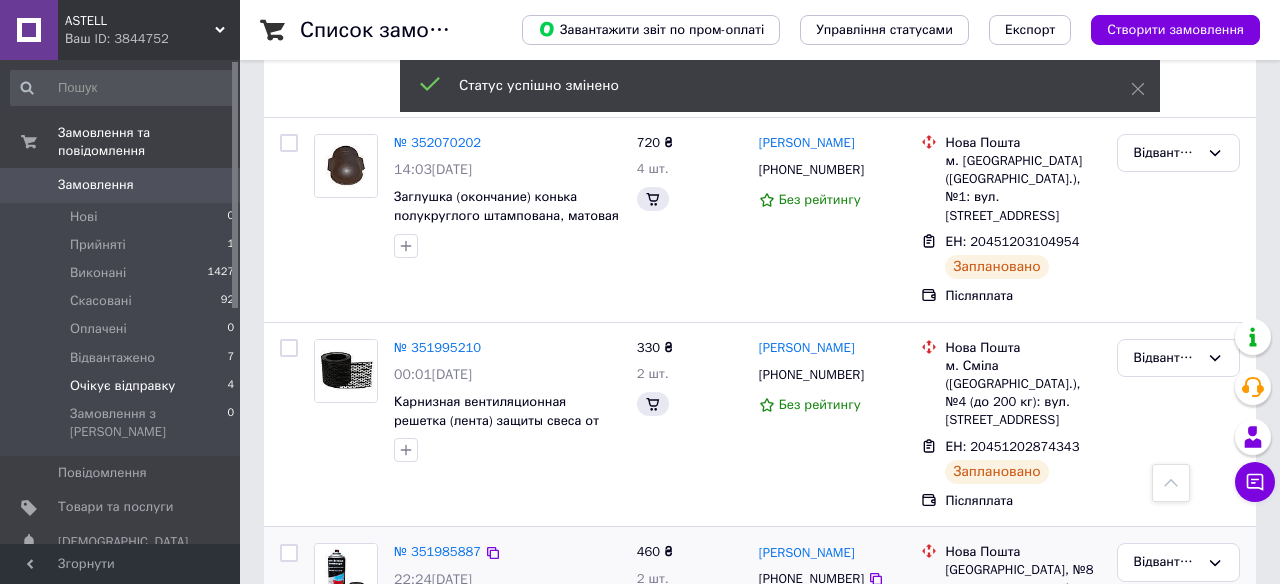 scroll, scrollTop: 357, scrollLeft: 0, axis: vertical 